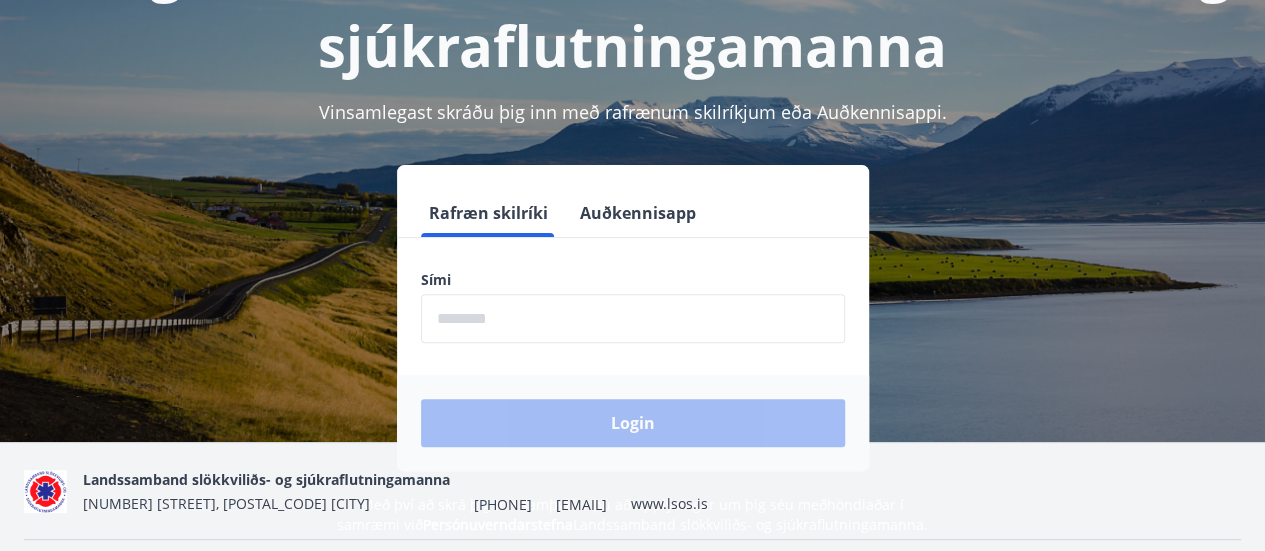 scroll, scrollTop: 245, scrollLeft: 0, axis: vertical 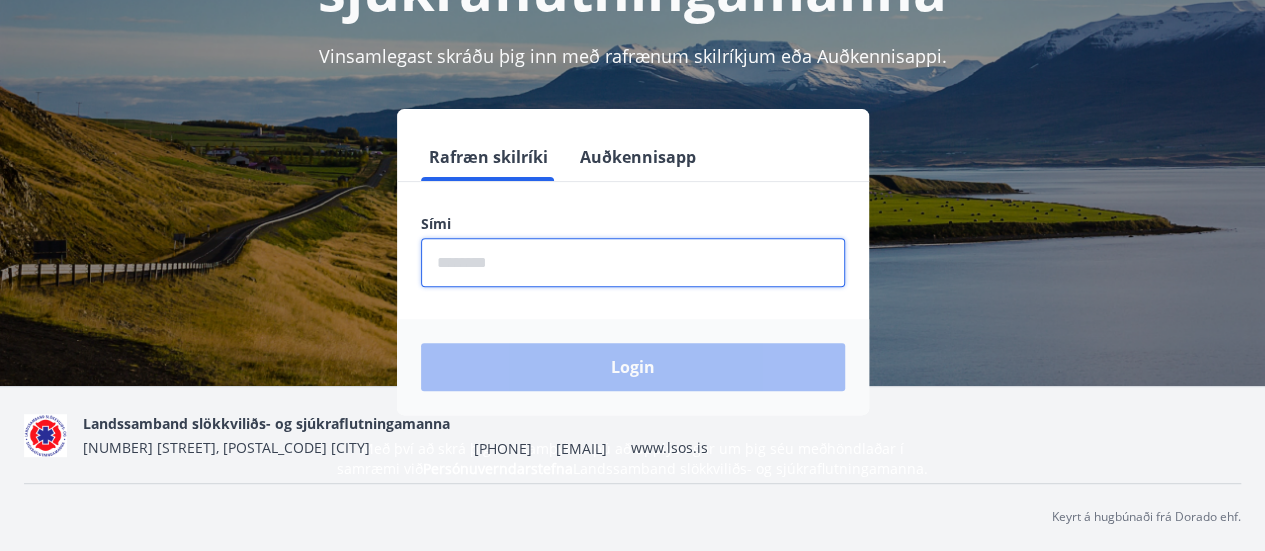 click at bounding box center [633, 262] 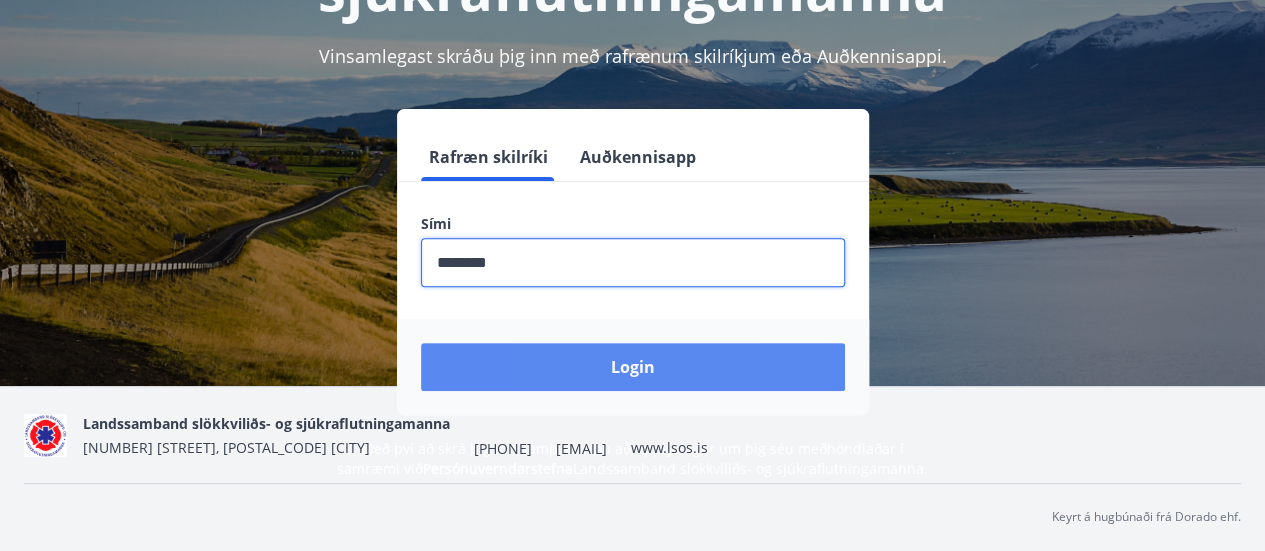 type on "********" 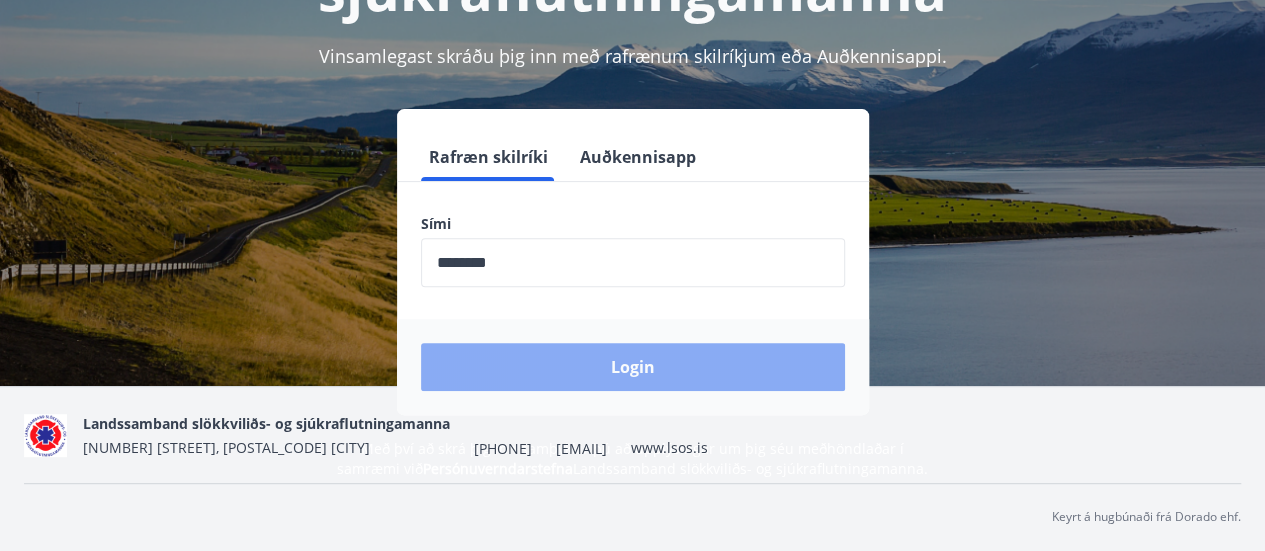 click on "Login" at bounding box center [633, 367] 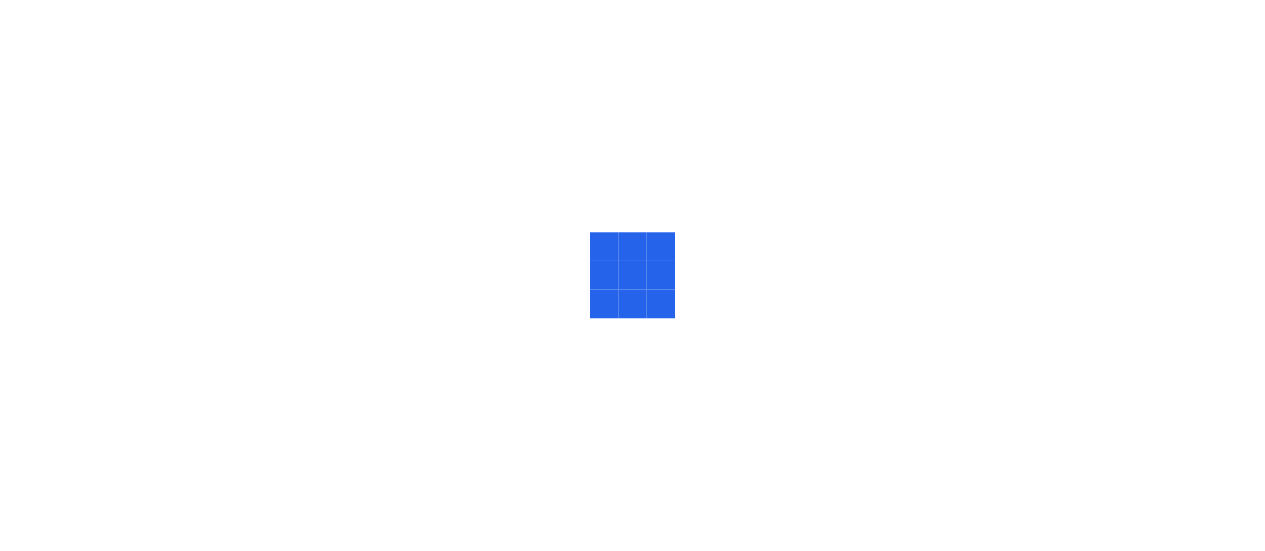 scroll, scrollTop: 0, scrollLeft: 0, axis: both 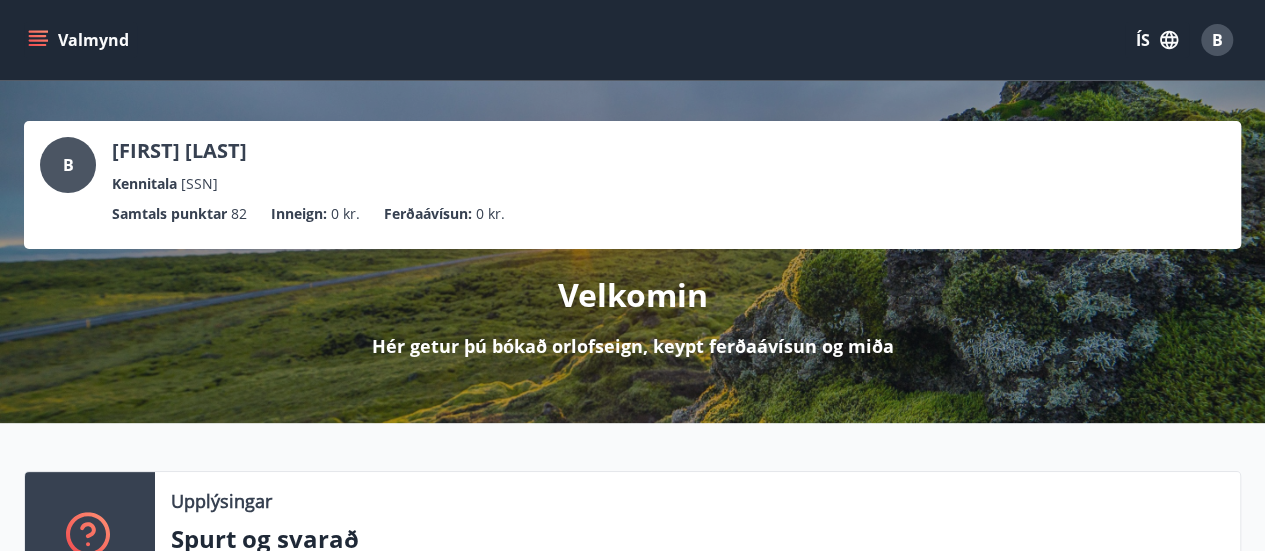 click on "Hér getur þú bókað orlofseign, keypt ferðaávísun og miða" at bounding box center (633, 346) 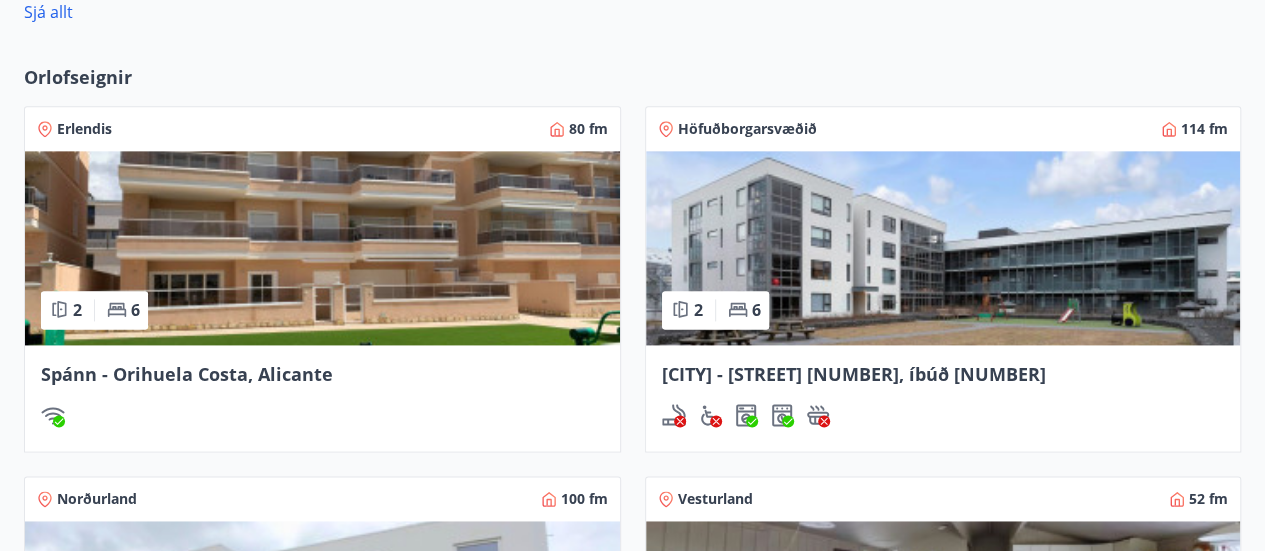 scroll, scrollTop: 1242, scrollLeft: 0, axis: vertical 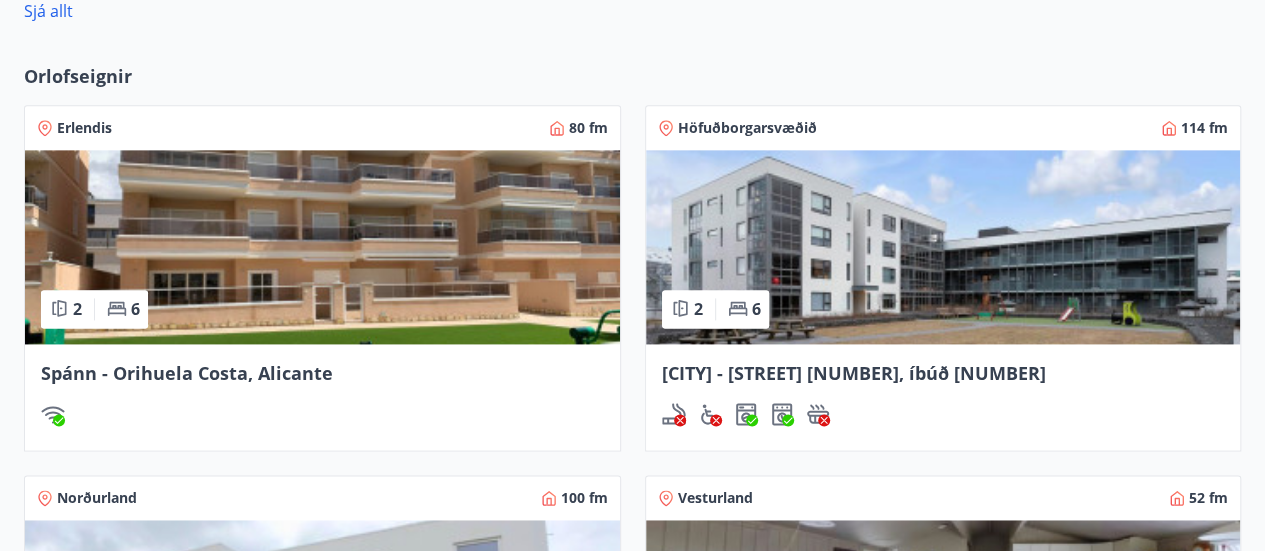 click at bounding box center [322, 247] 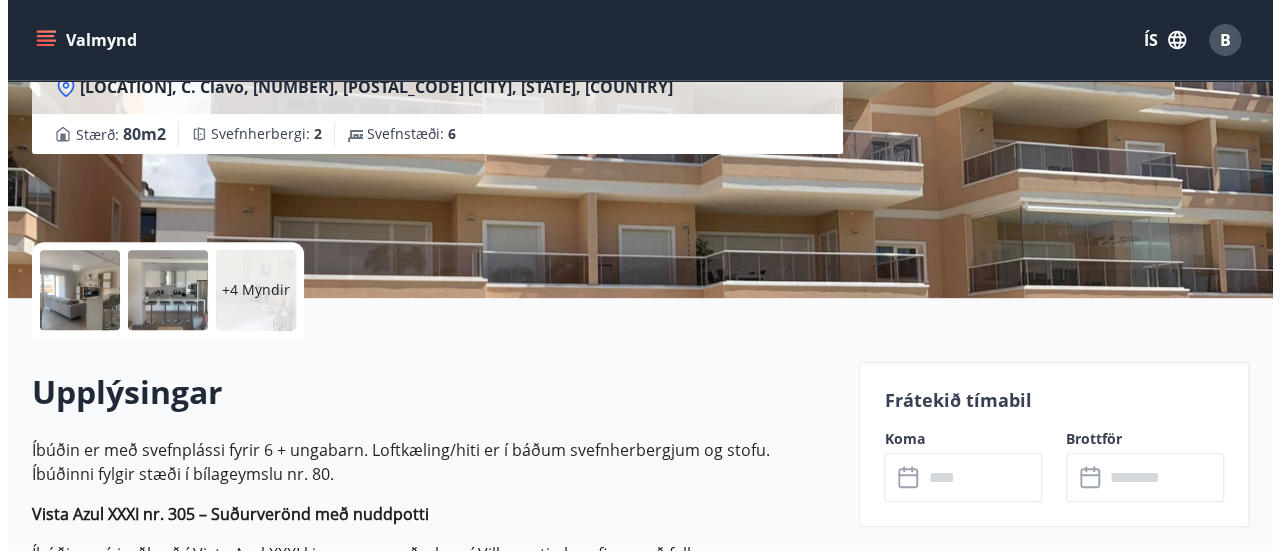 scroll, scrollTop: 301, scrollLeft: 0, axis: vertical 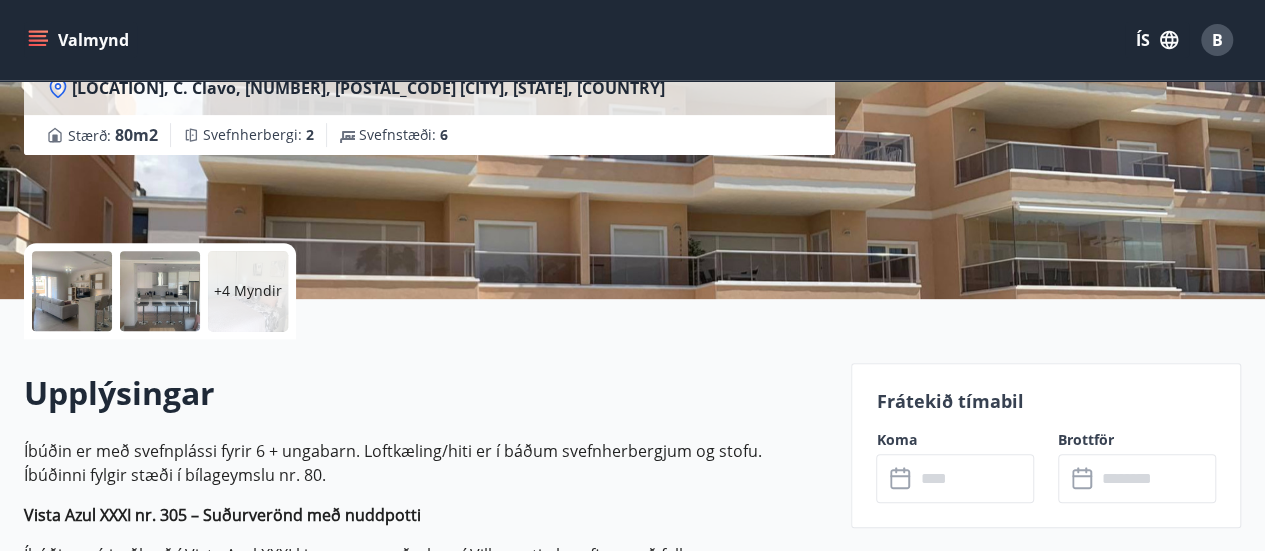 click at bounding box center [72, 291] 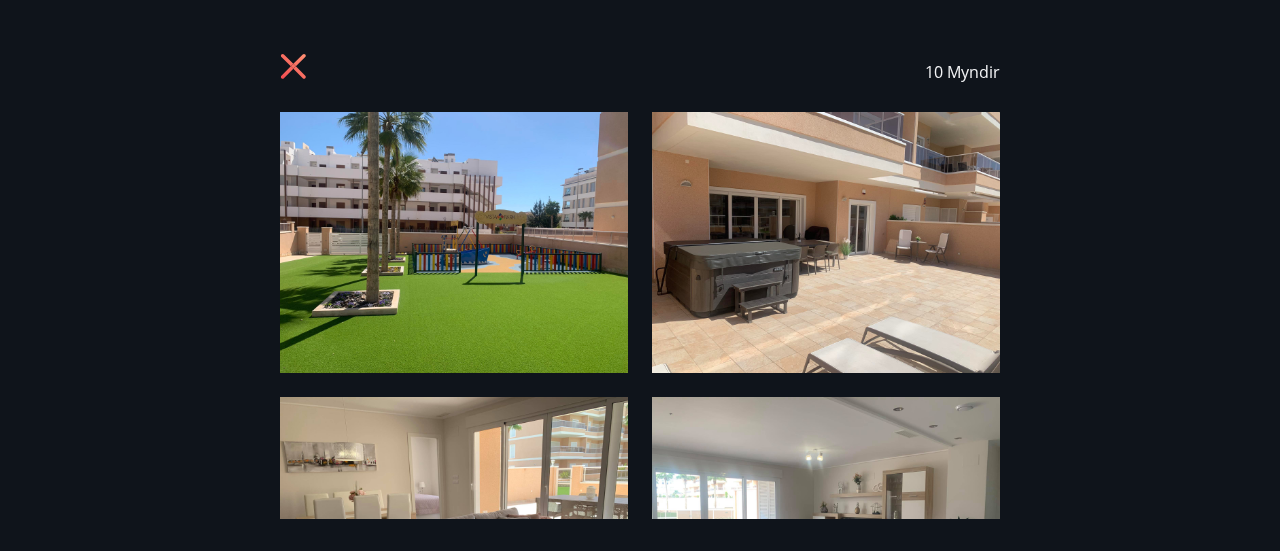 click at bounding box center [454, 242] 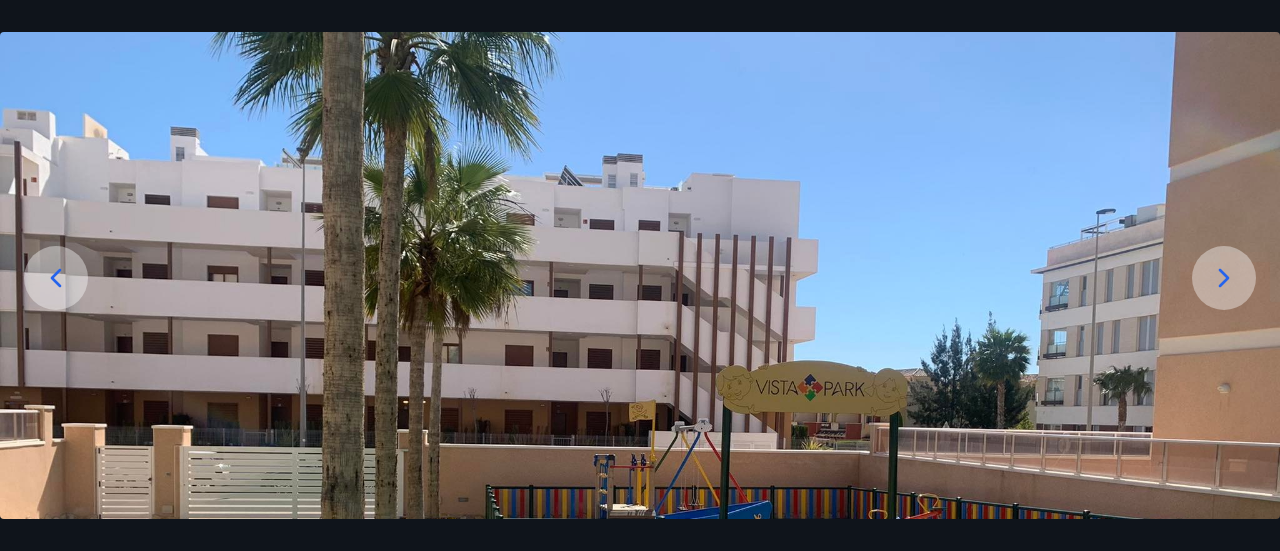 scroll, scrollTop: 108, scrollLeft: 0, axis: vertical 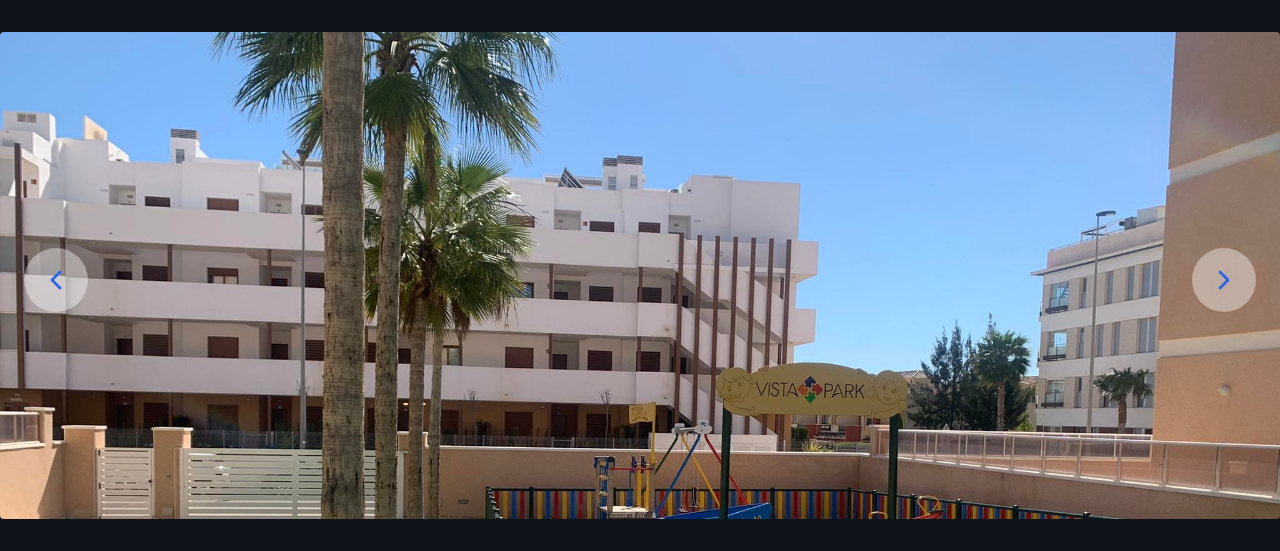 click 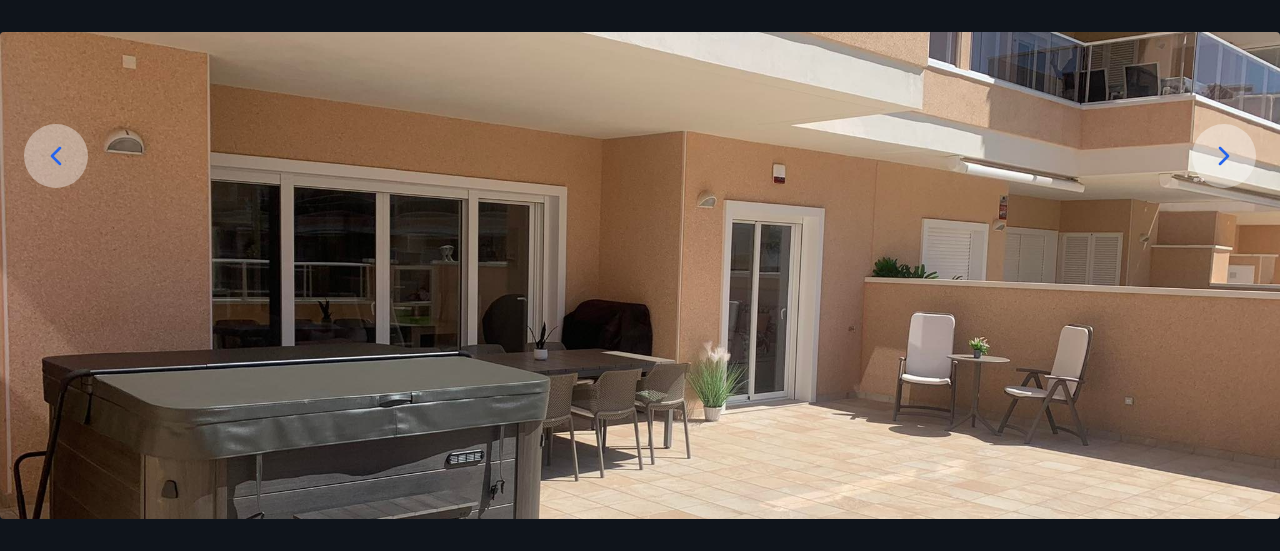 scroll, scrollTop: 144, scrollLeft: 0, axis: vertical 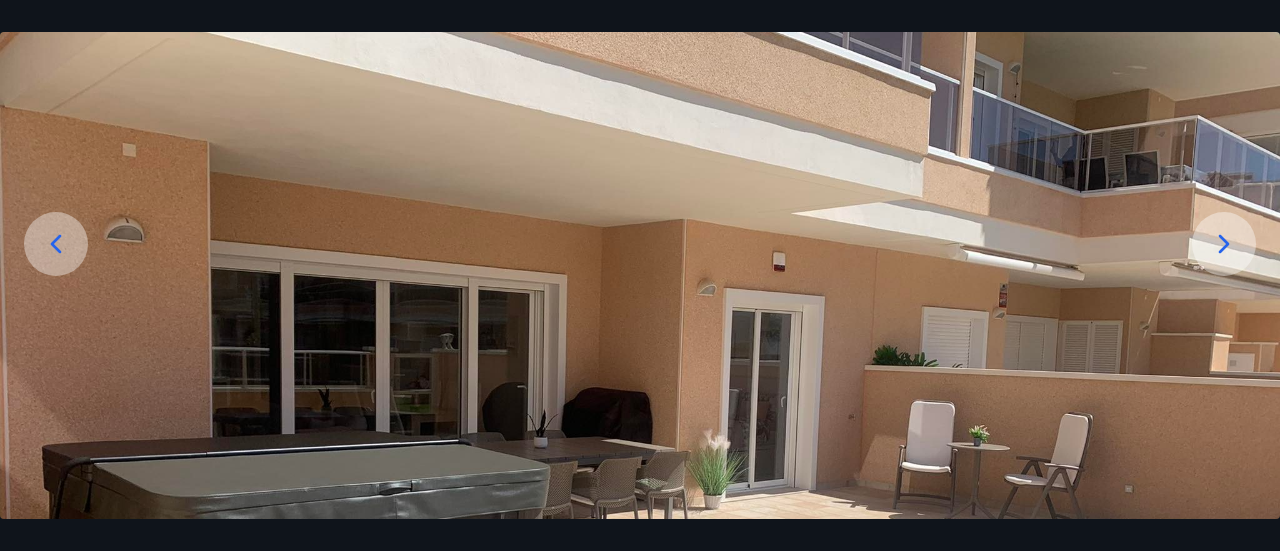 click 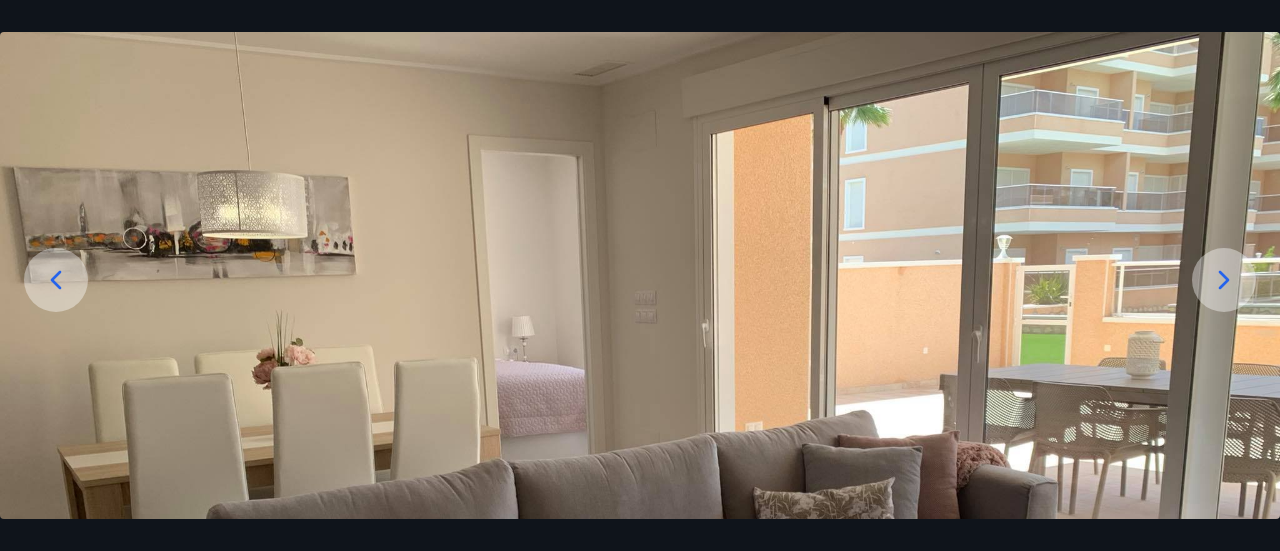scroll, scrollTop: 110, scrollLeft: 0, axis: vertical 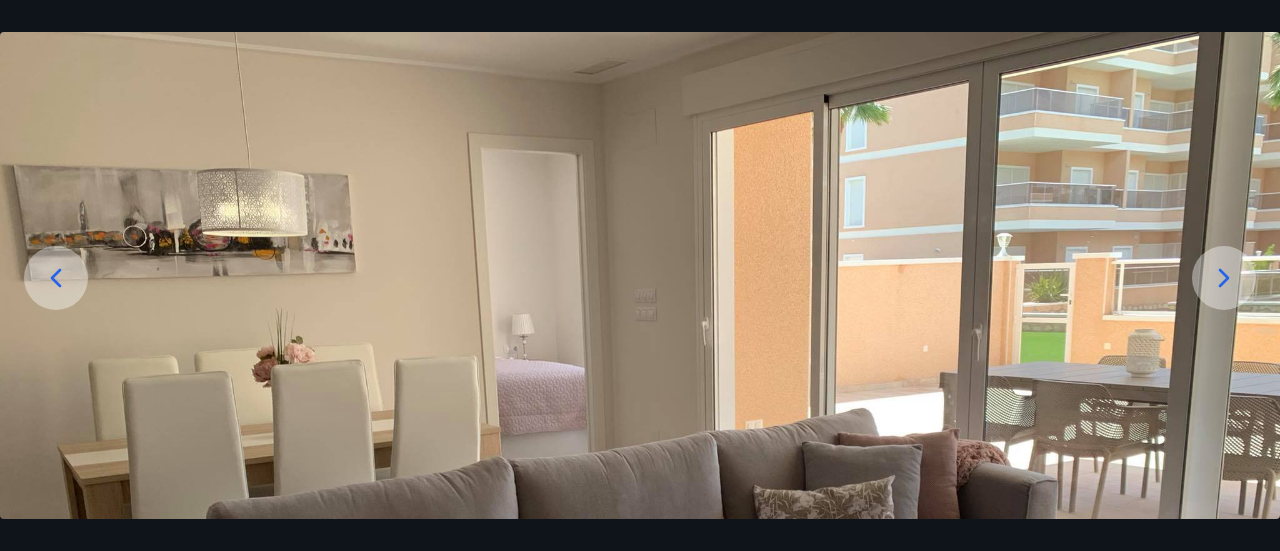 click 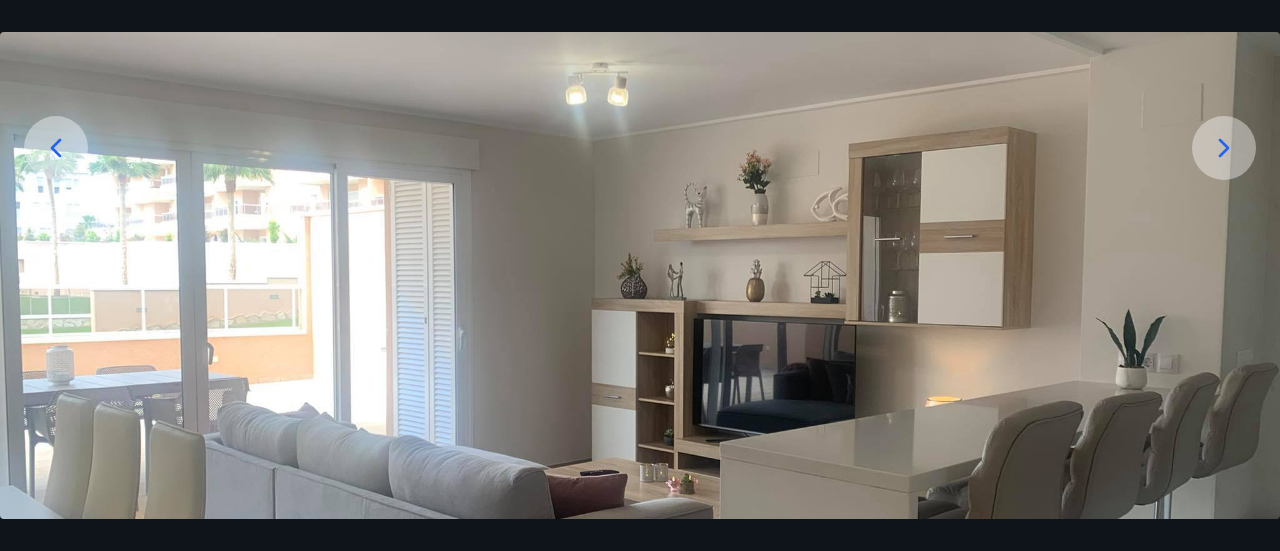 scroll, scrollTop: 240, scrollLeft: 0, axis: vertical 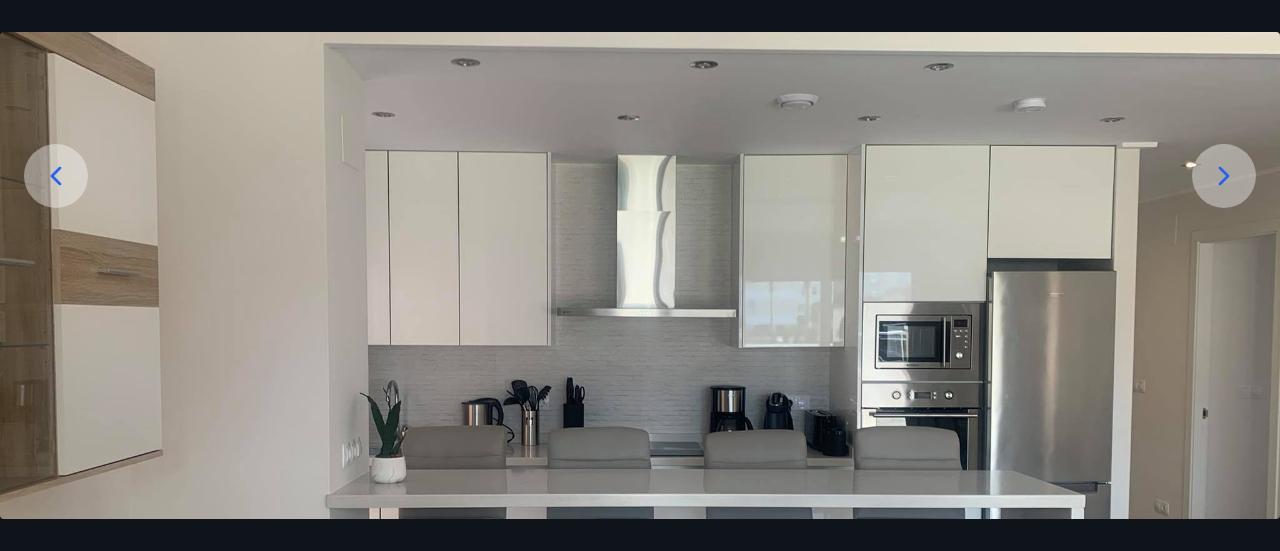 click 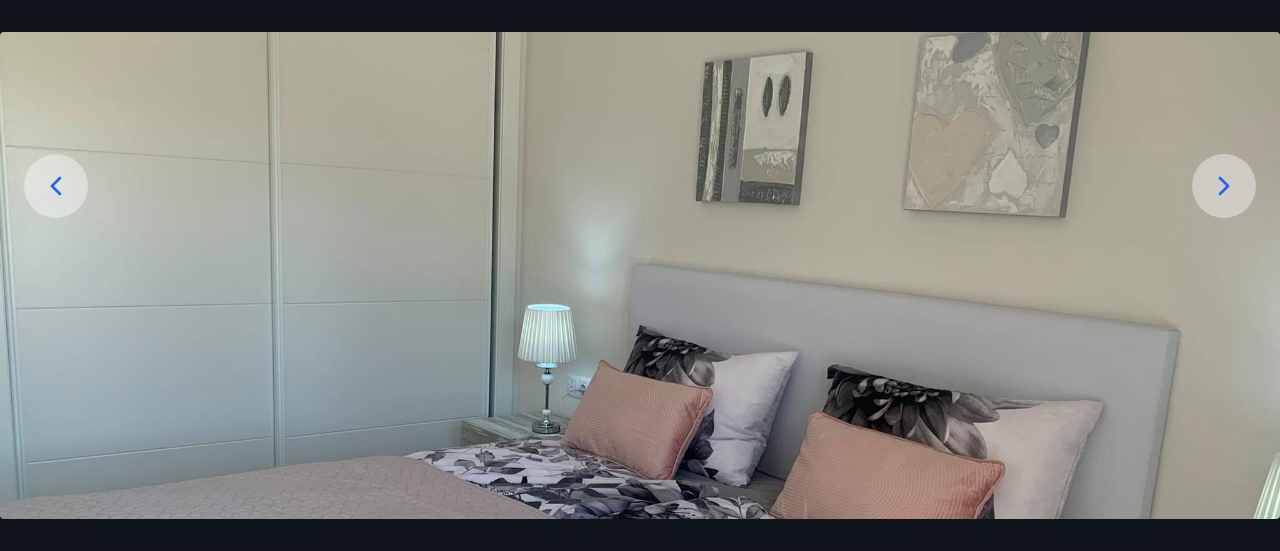 scroll, scrollTop: 210, scrollLeft: 0, axis: vertical 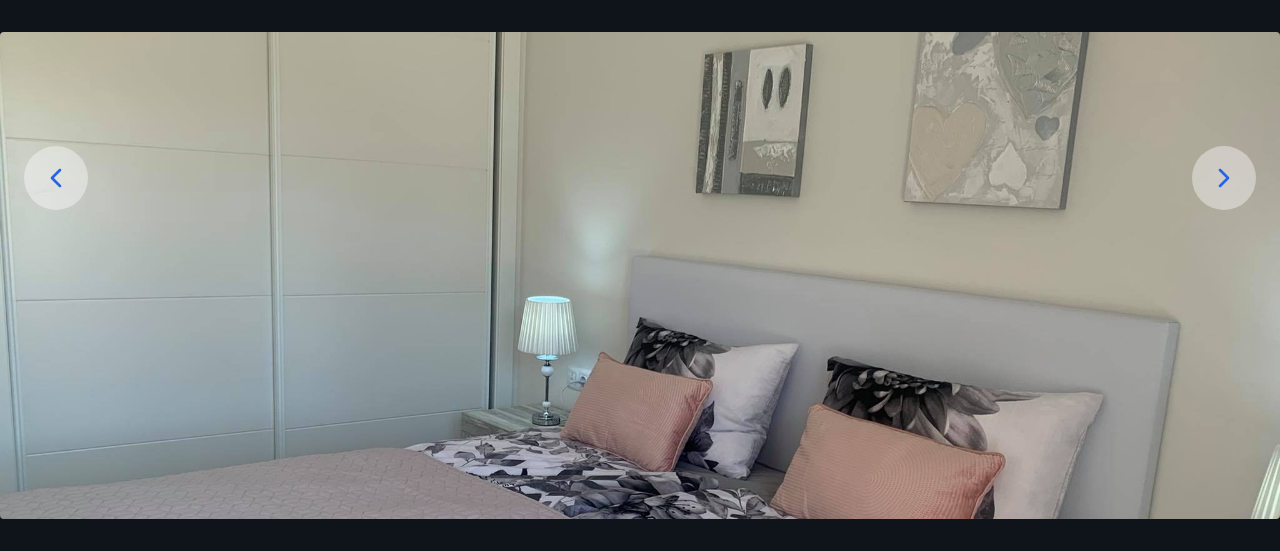 click at bounding box center (1224, 178) 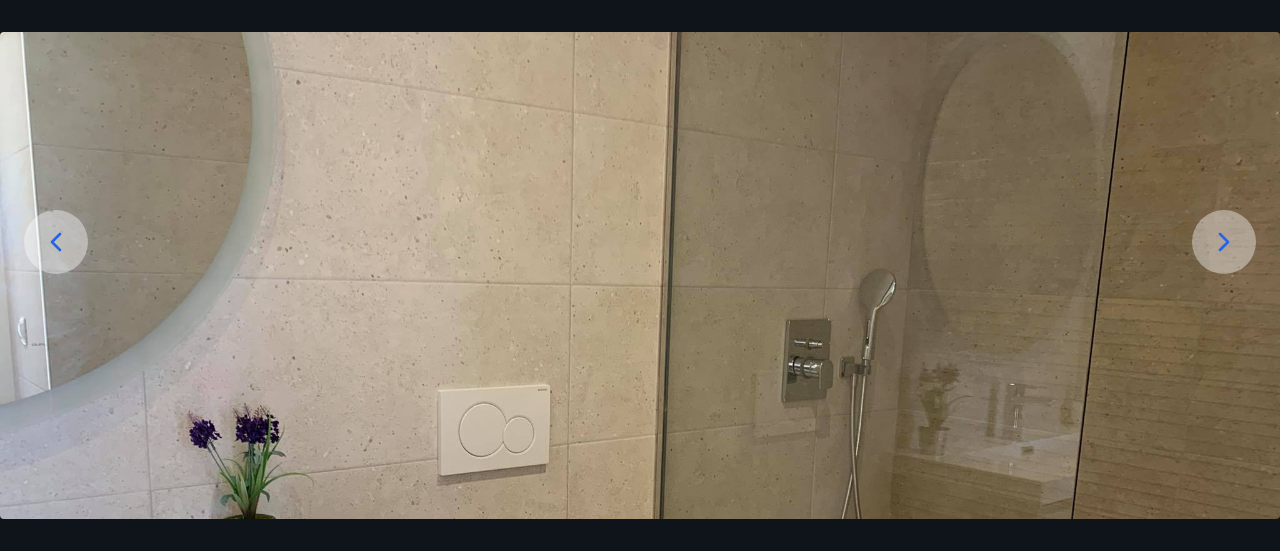 scroll, scrollTop: 146, scrollLeft: 0, axis: vertical 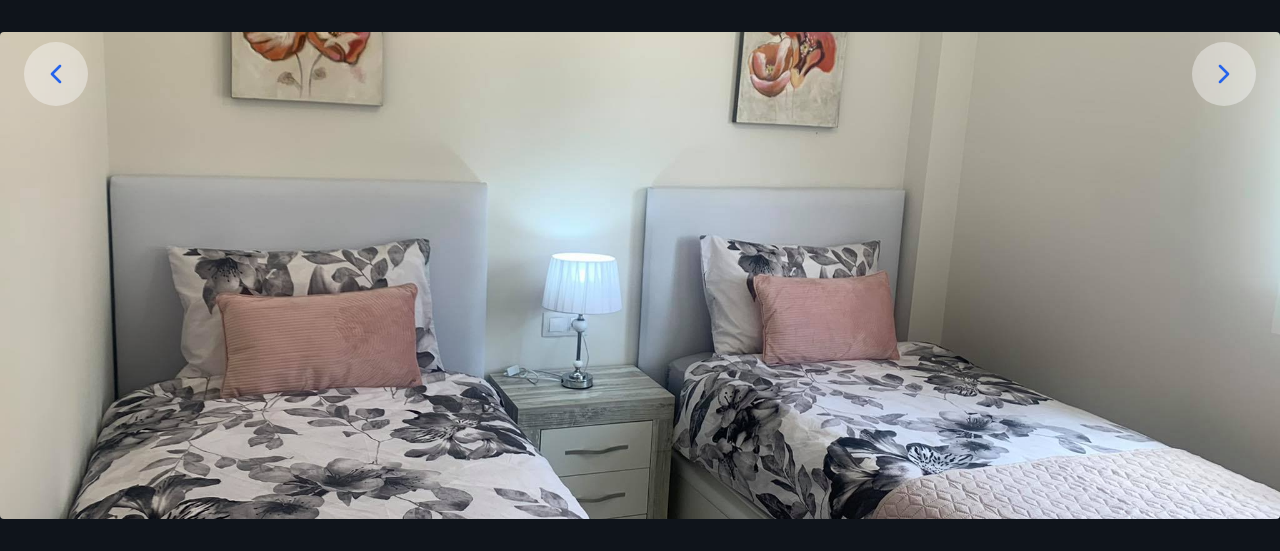 click 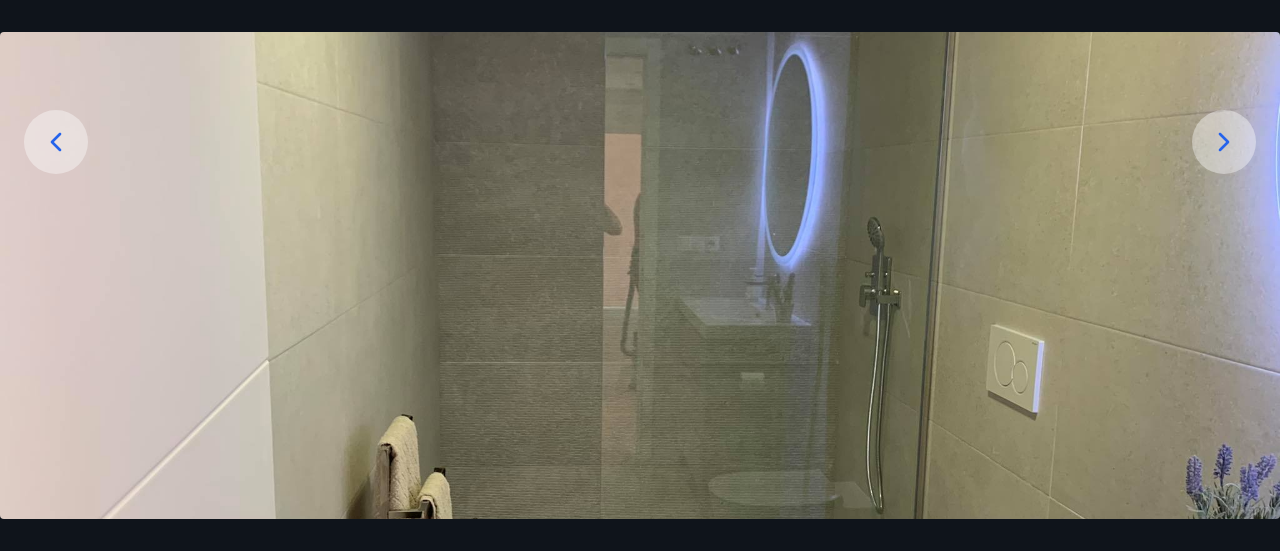 scroll, scrollTop: 244, scrollLeft: 0, axis: vertical 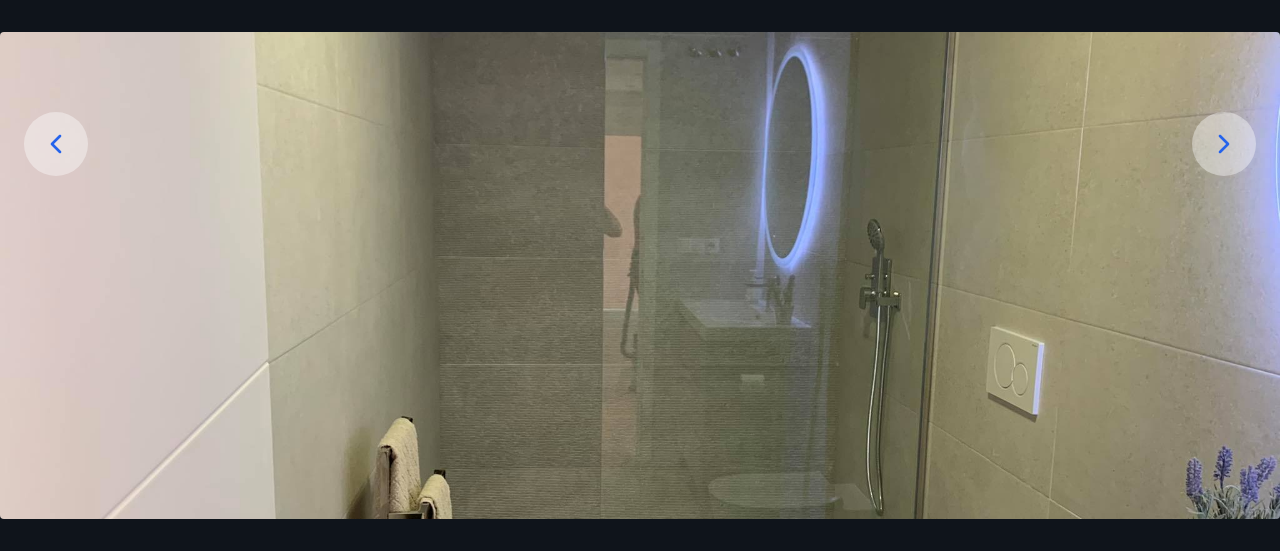 click 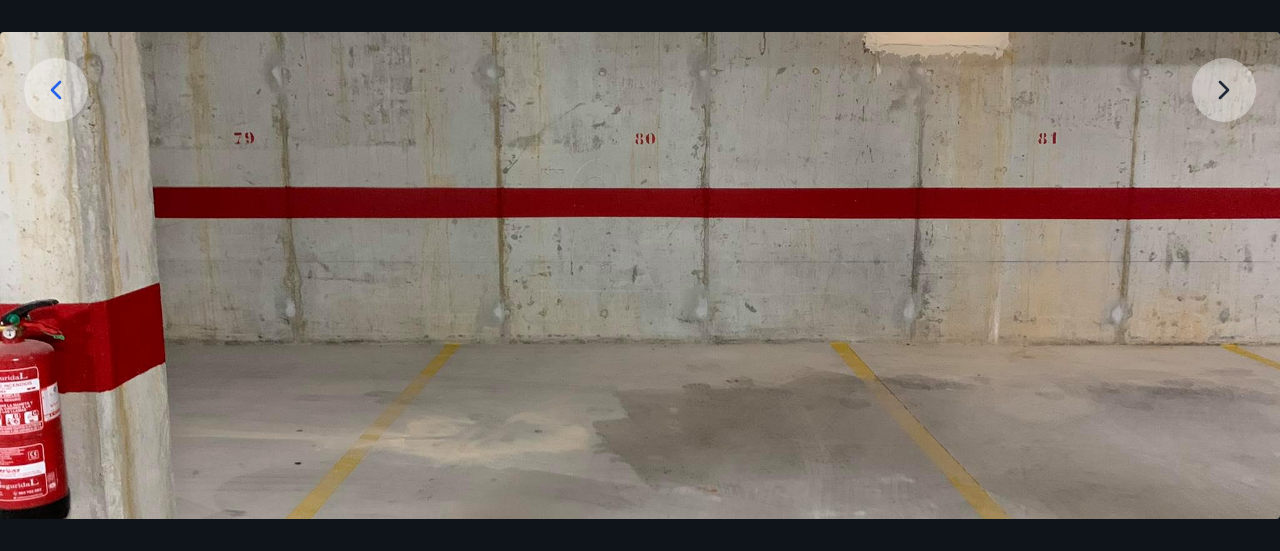 scroll, scrollTop: 298, scrollLeft: 0, axis: vertical 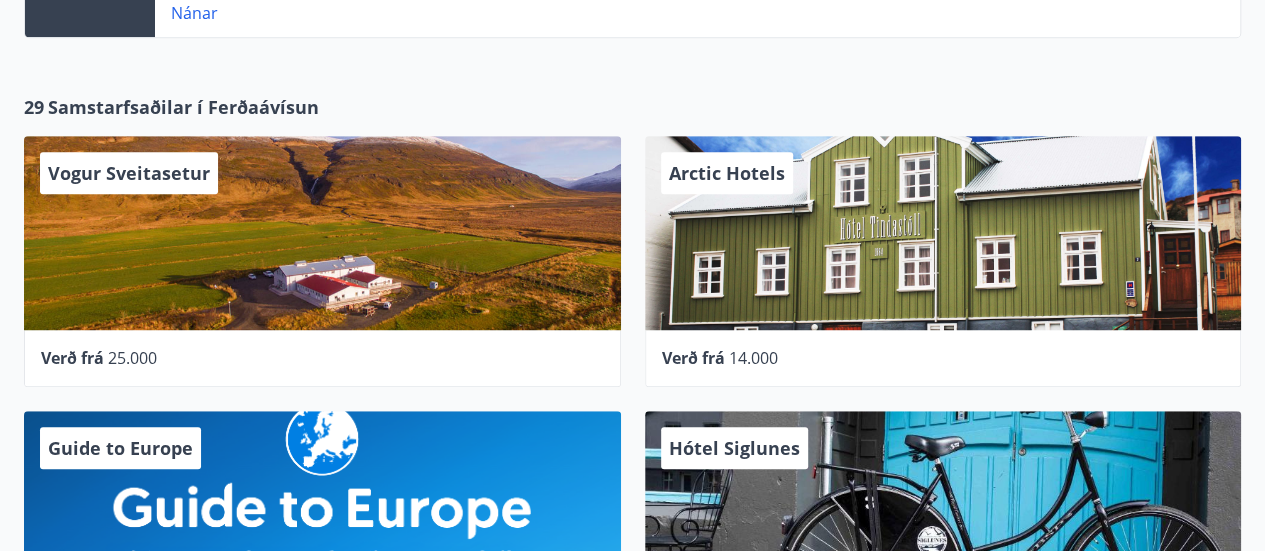 click on "Vogur Sveitasetur" at bounding box center (322, 233) 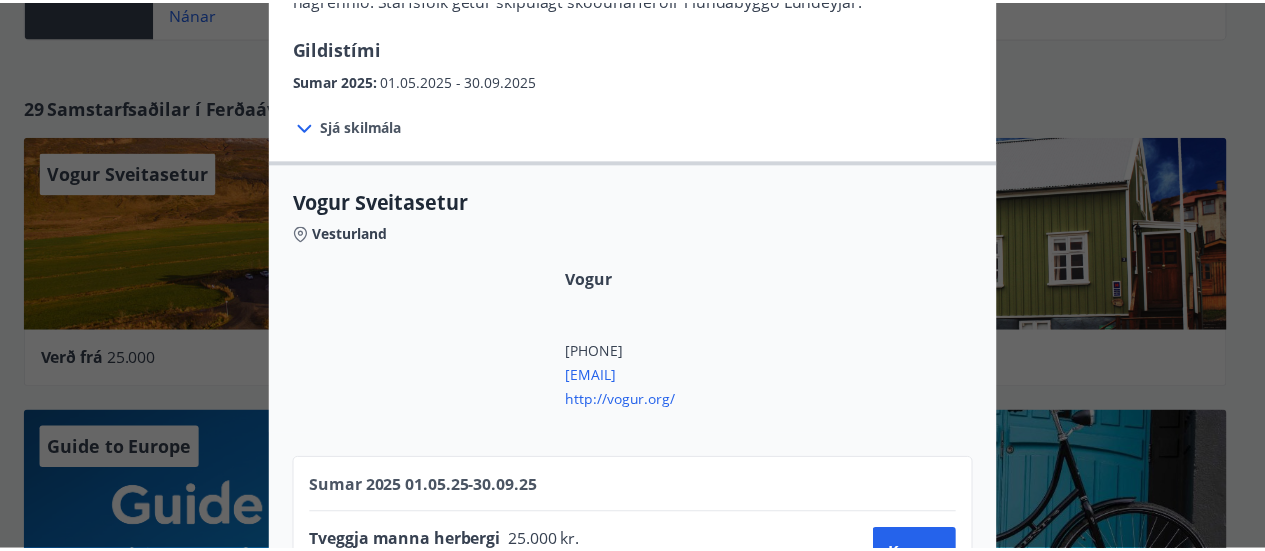 scroll, scrollTop: 0, scrollLeft: 0, axis: both 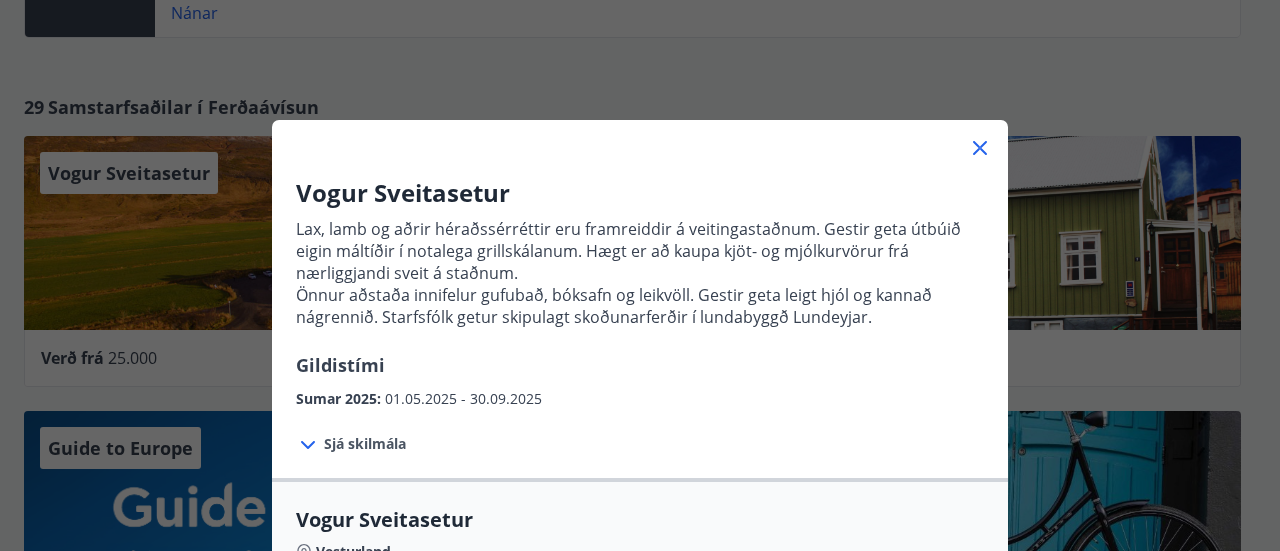 click 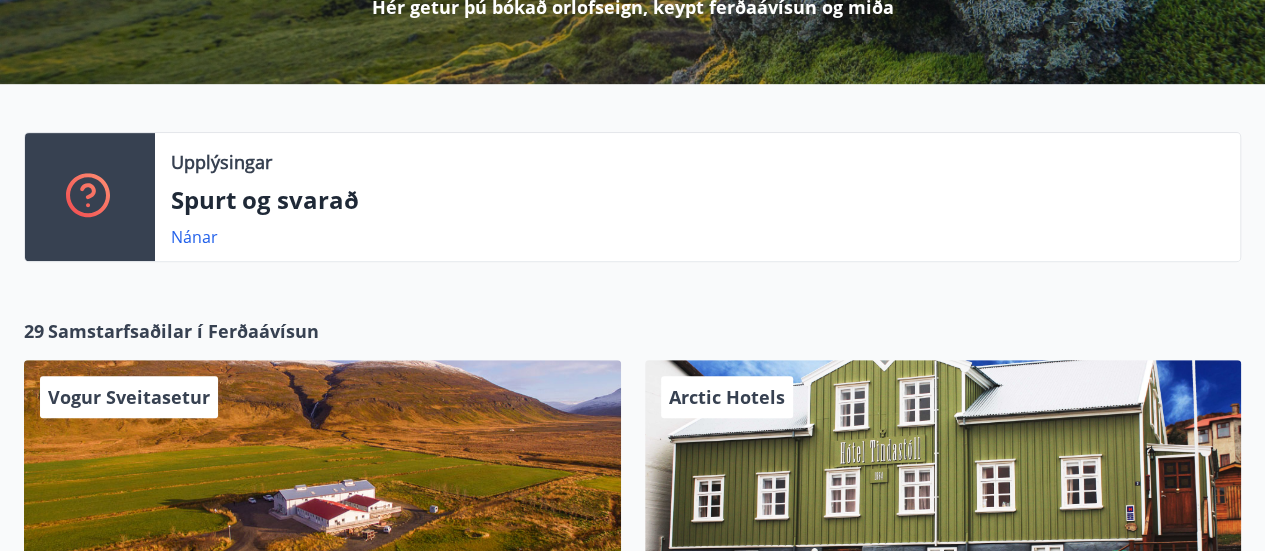 scroll, scrollTop: 338, scrollLeft: 0, axis: vertical 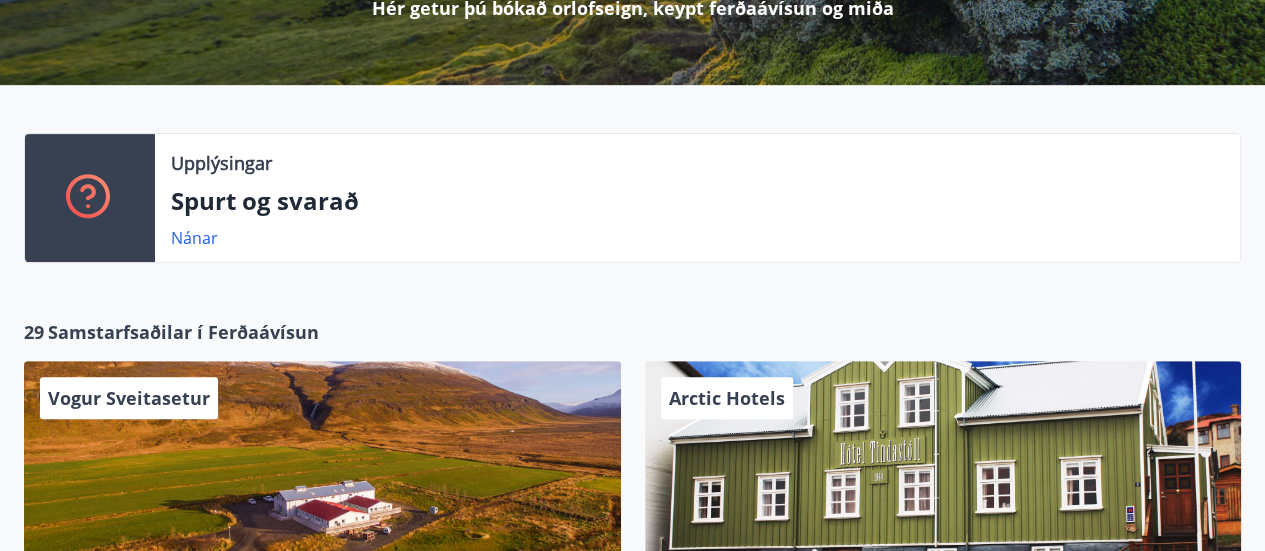 drag, startPoint x: 974, startPoint y: 150, endPoint x: 1078, endPoint y: 181, distance: 108.52189 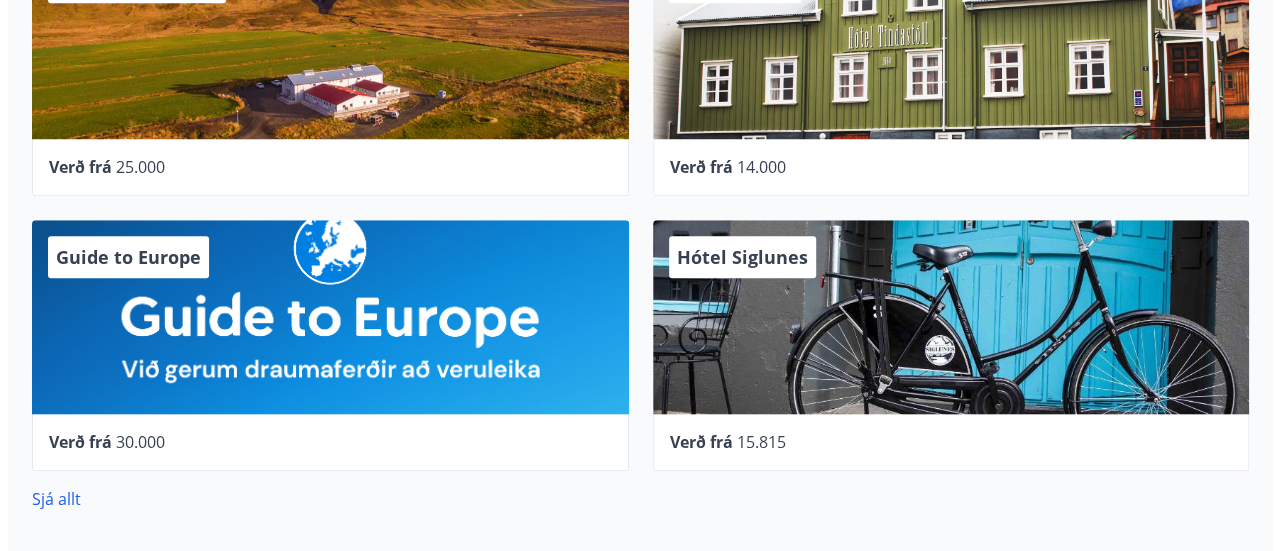 scroll, scrollTop: 757, scrollLeft: 0, axis: vertical 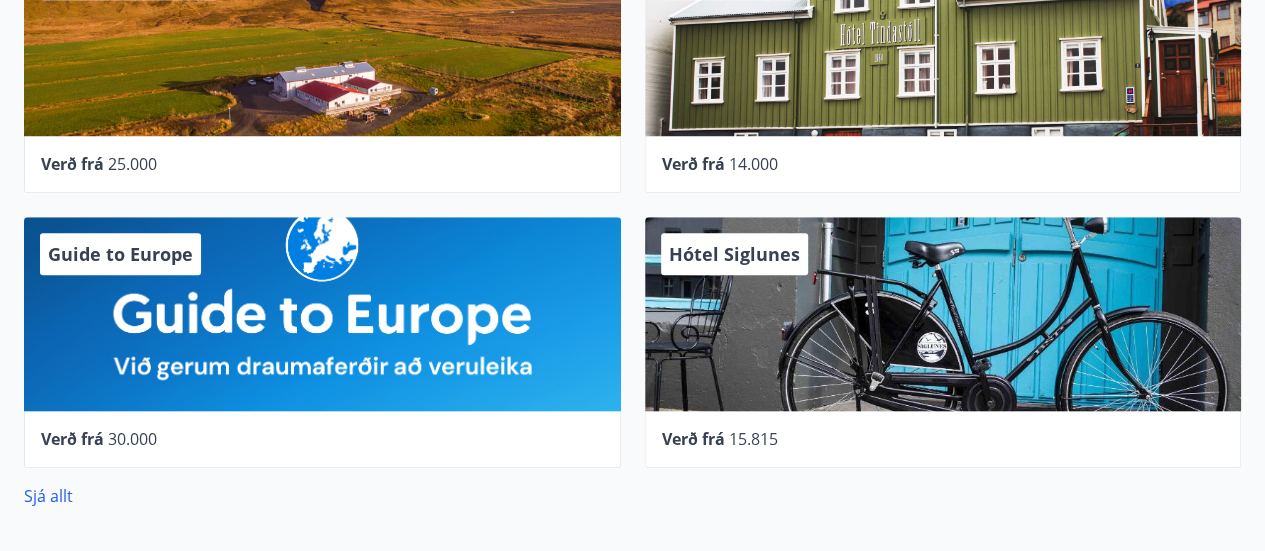 click on "Hótel Siglunes" at bounding box center [943, 314] 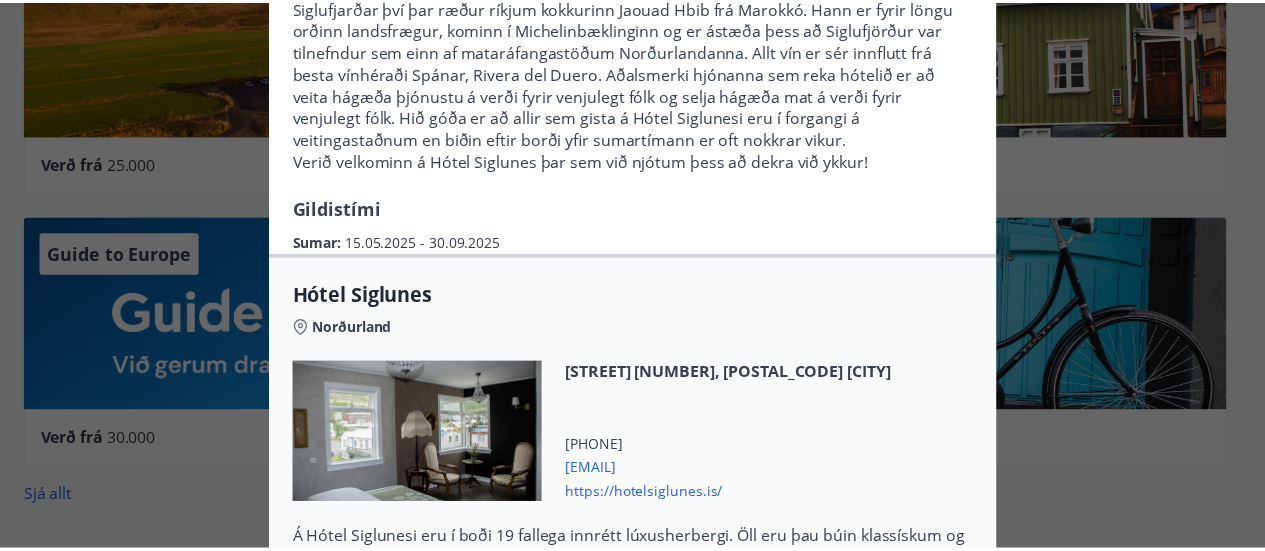 scroll, scrollTop: 0, scrollLeft: 0, axis: both 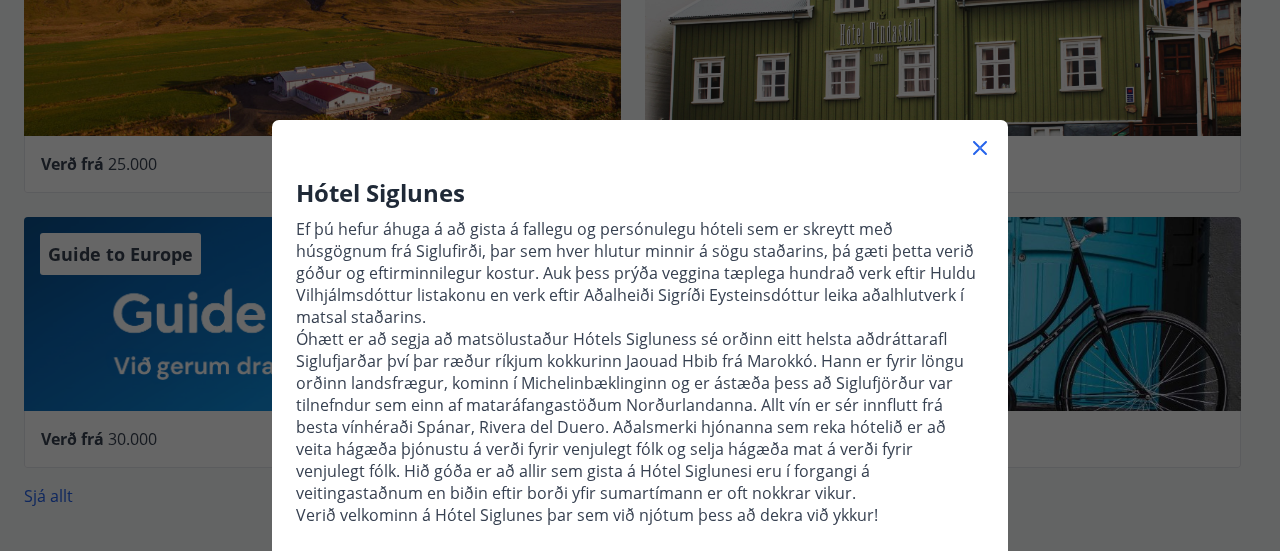 click 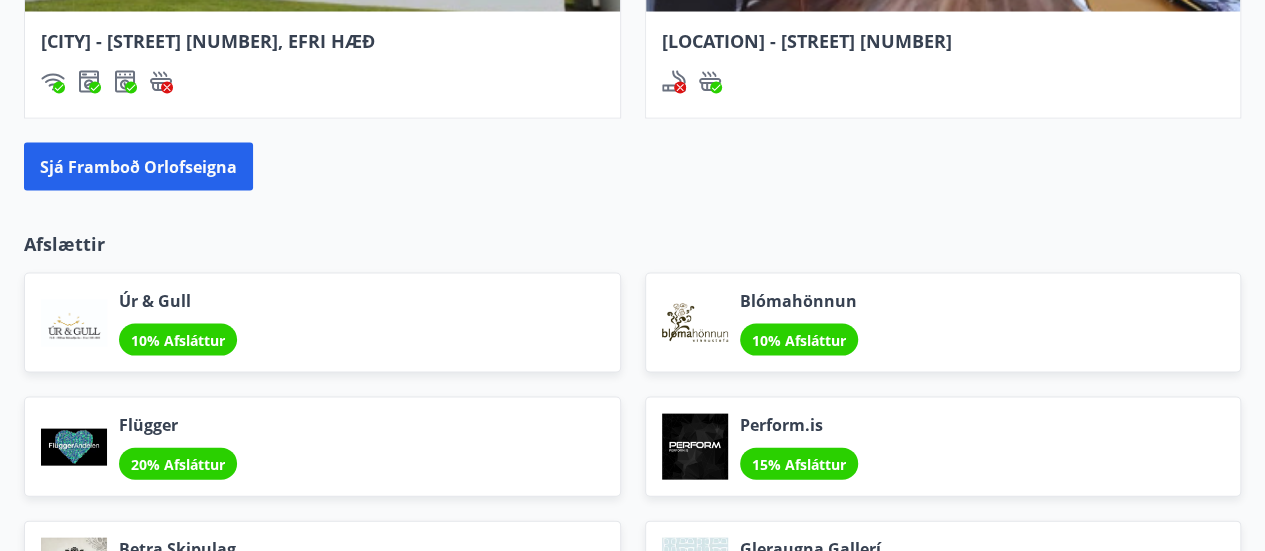 scroll, scrollTop: 1945, scrollLeft: 0, axis: vertical 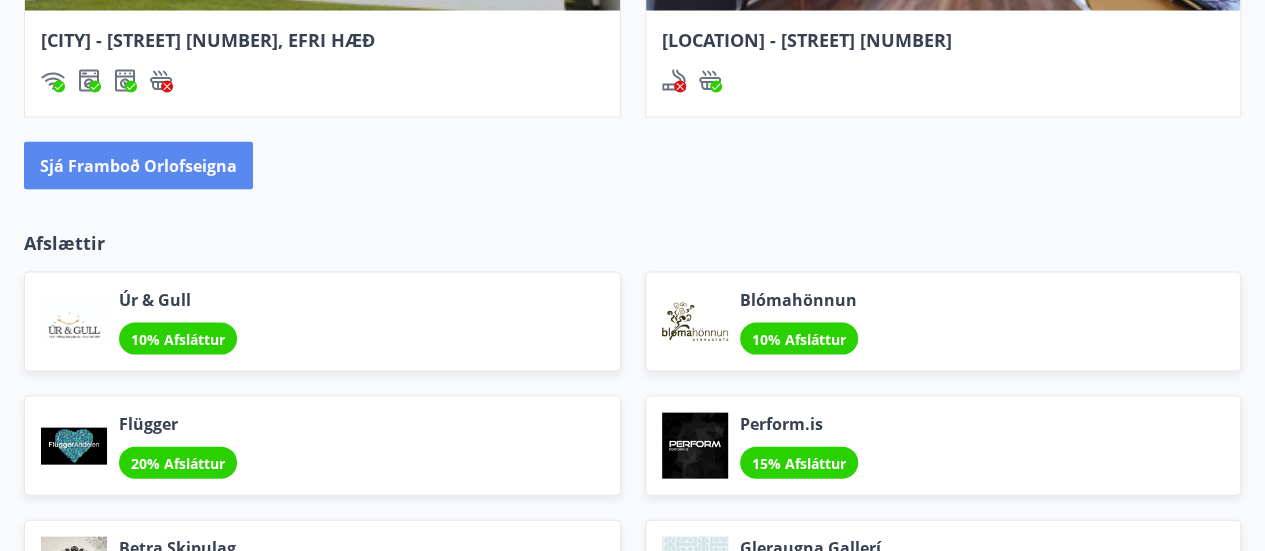 click on "Sjá framboð orlofseigna" at bounding box center (138, 166) 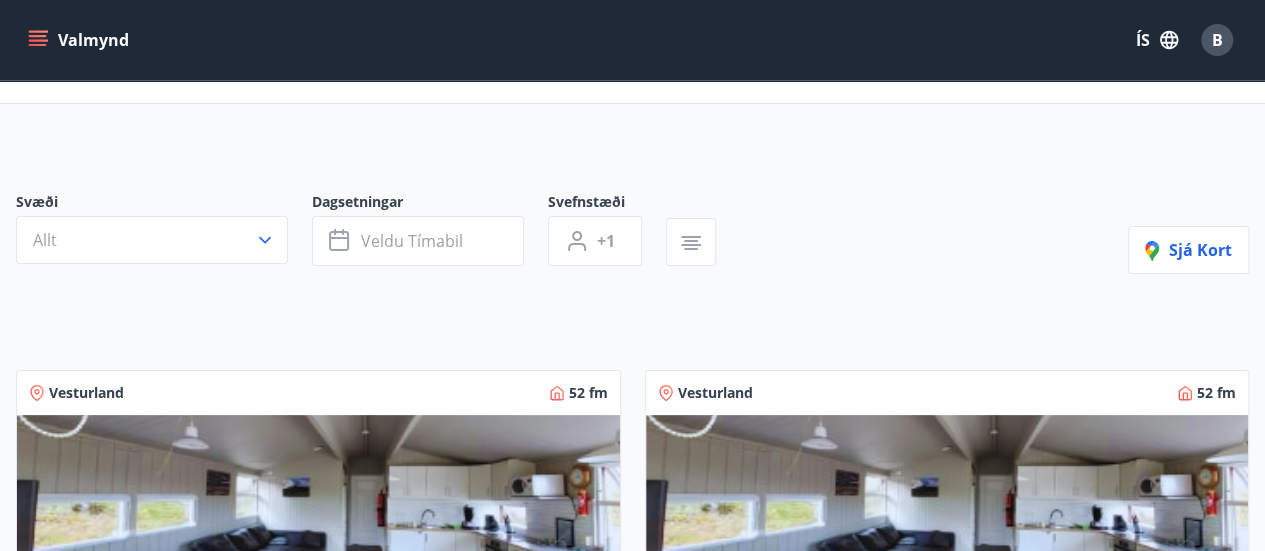 scroll, scrollTop: 0, scrollLeft: 0, axis: both 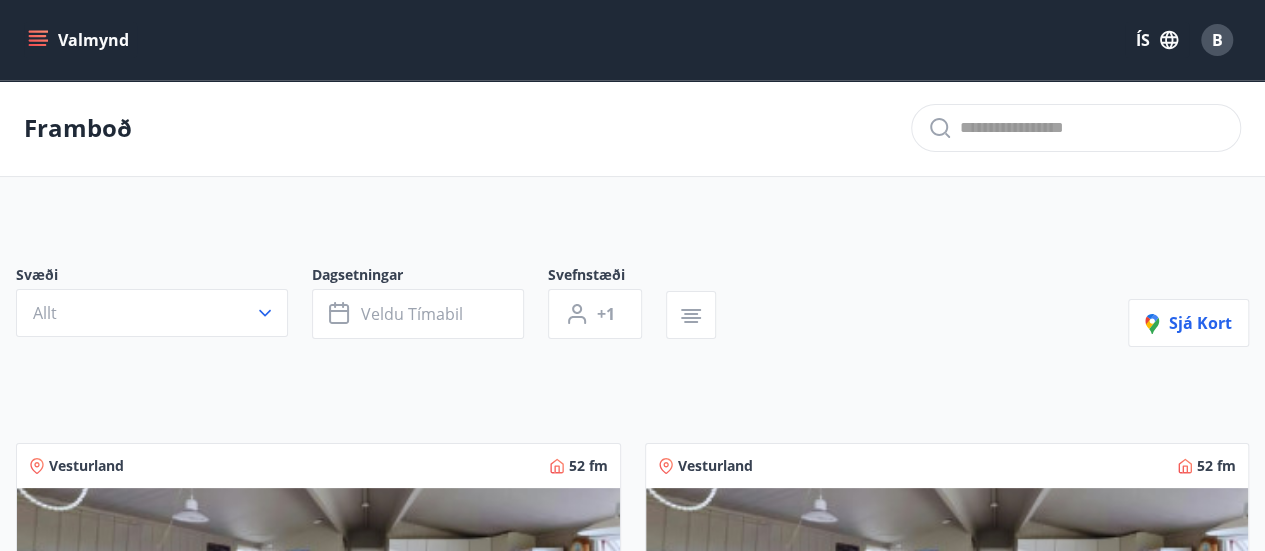 click 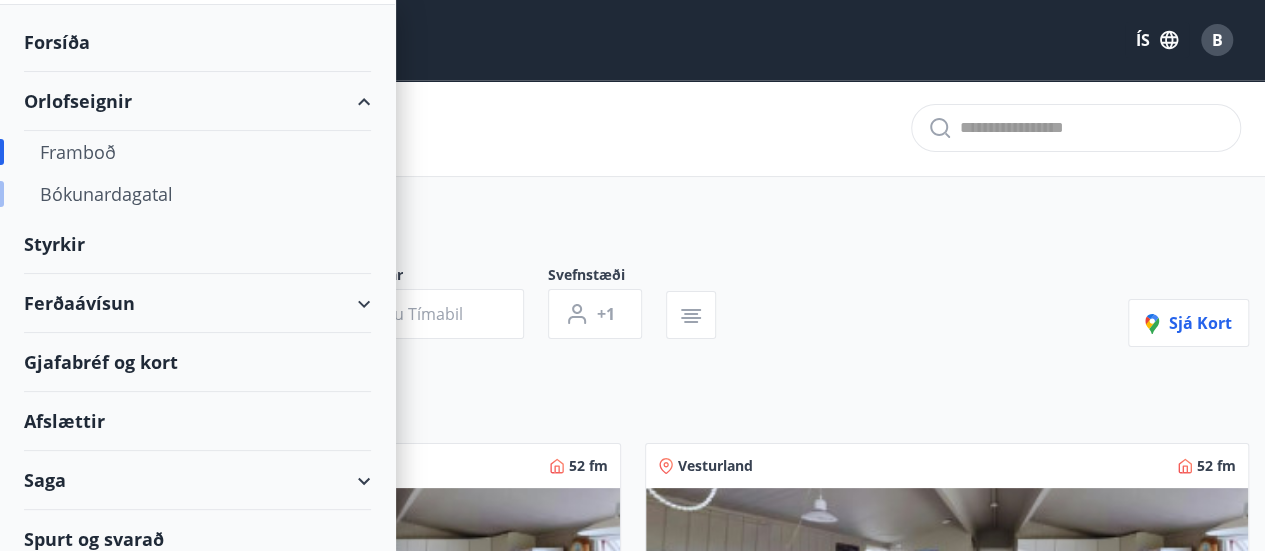 scroll, scrollTop: 79, scrollLeft: 0, axis: vertical 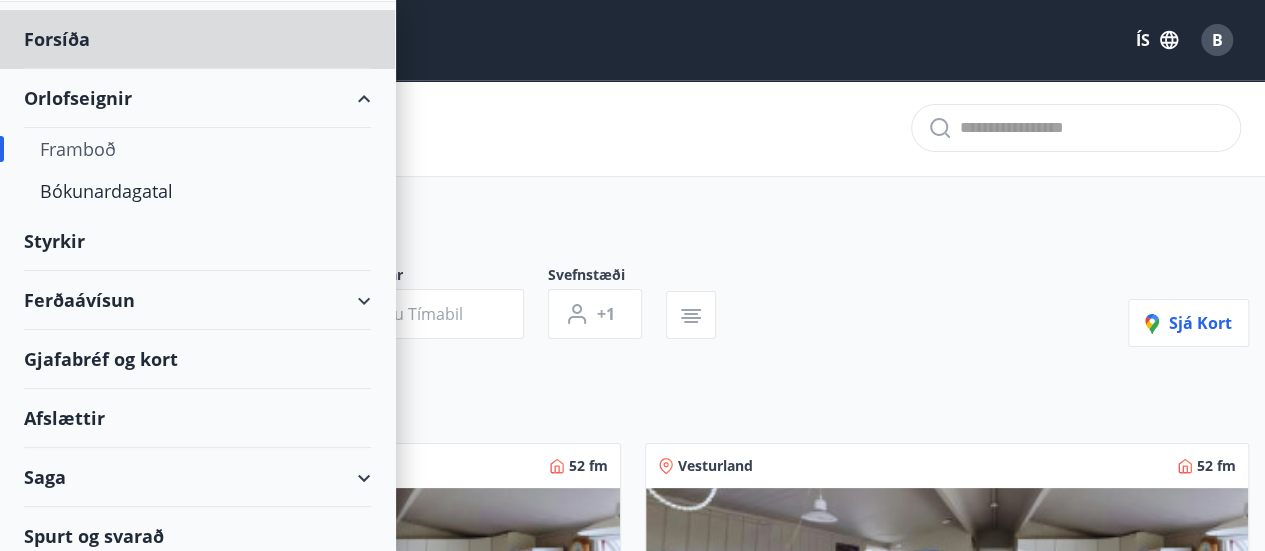 click on "Styrkir" at bounding box center (197, 39) 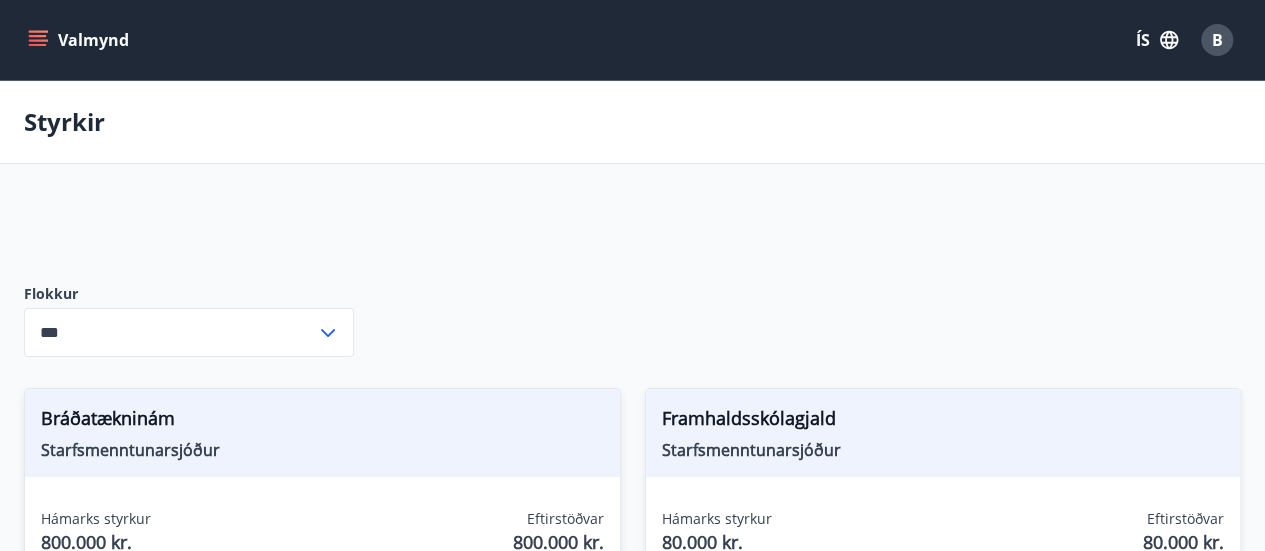 type on "***" 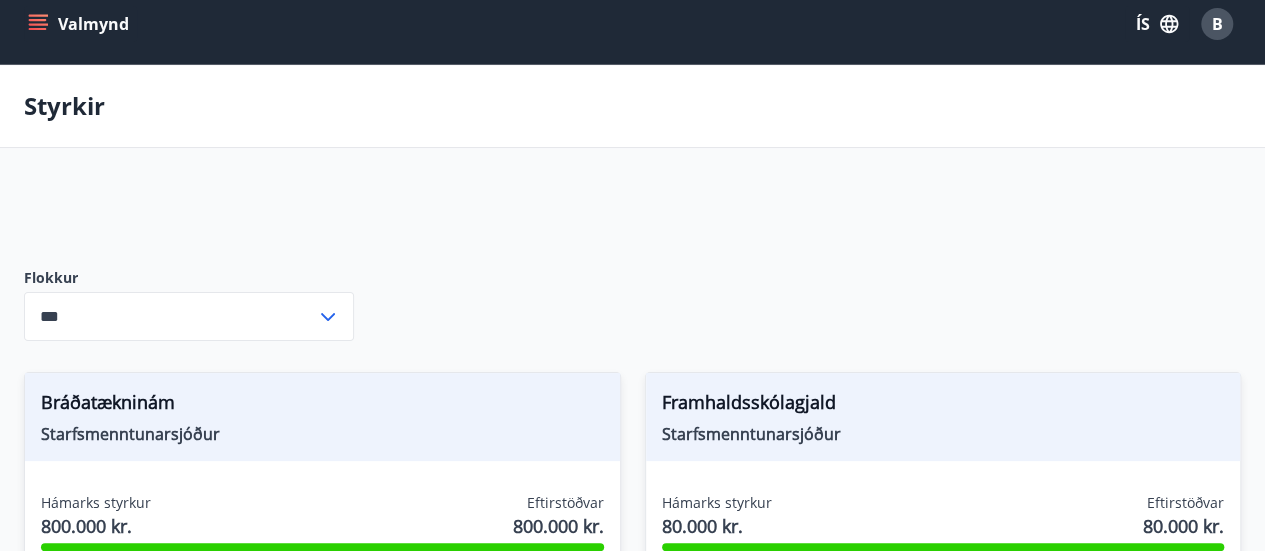 scroll, scrollTop: 0, scrollLeft: 0, axis: both 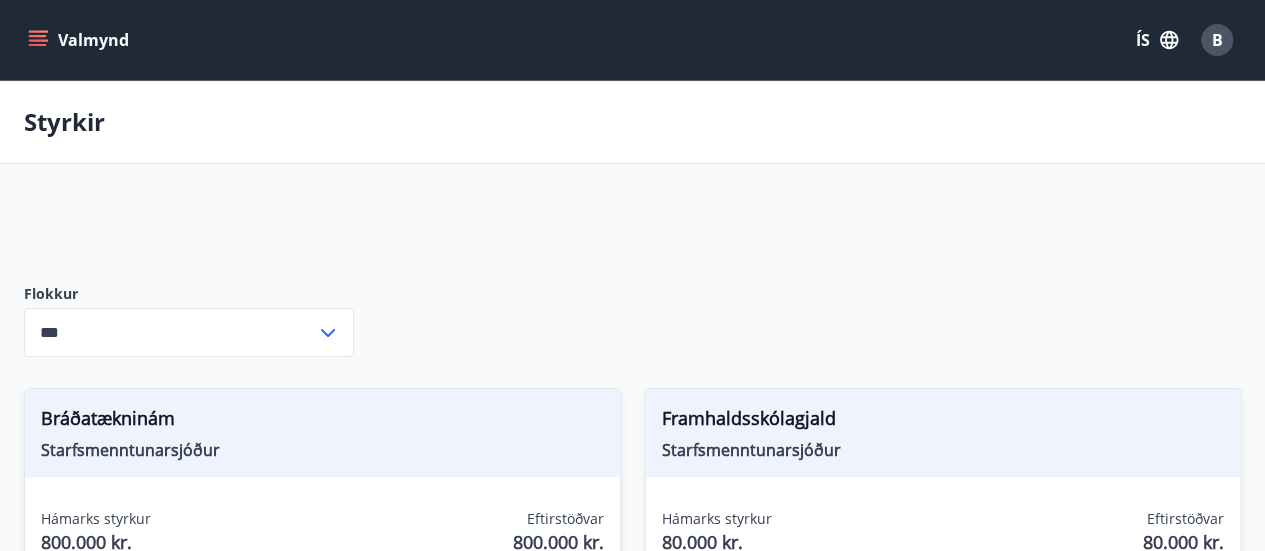click 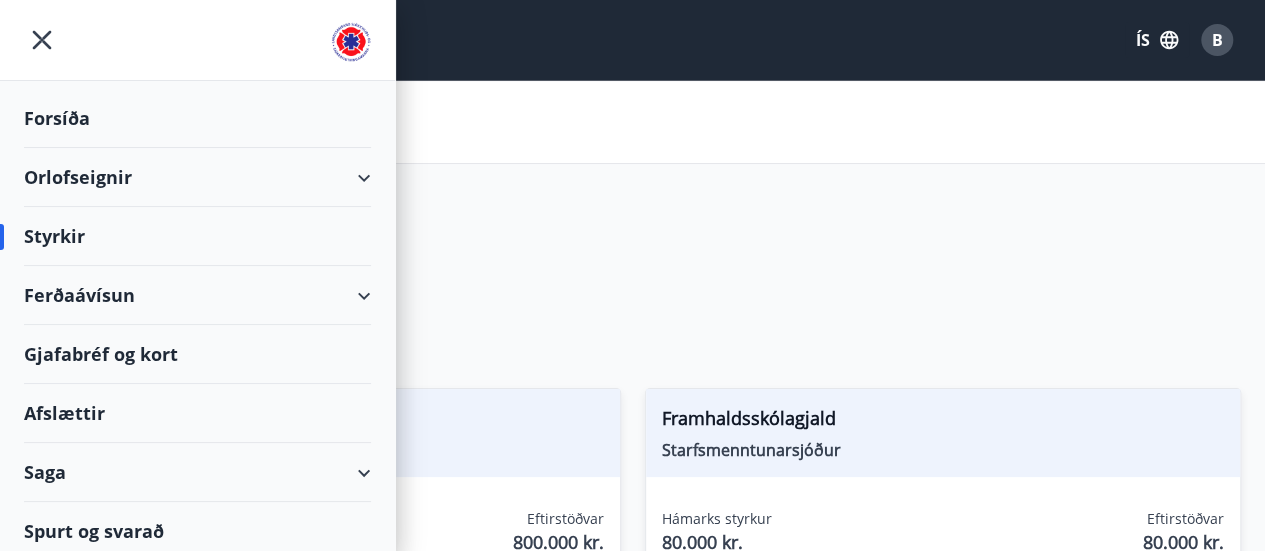 click on "Ferðaávísun" at bounding box center [197, 295] 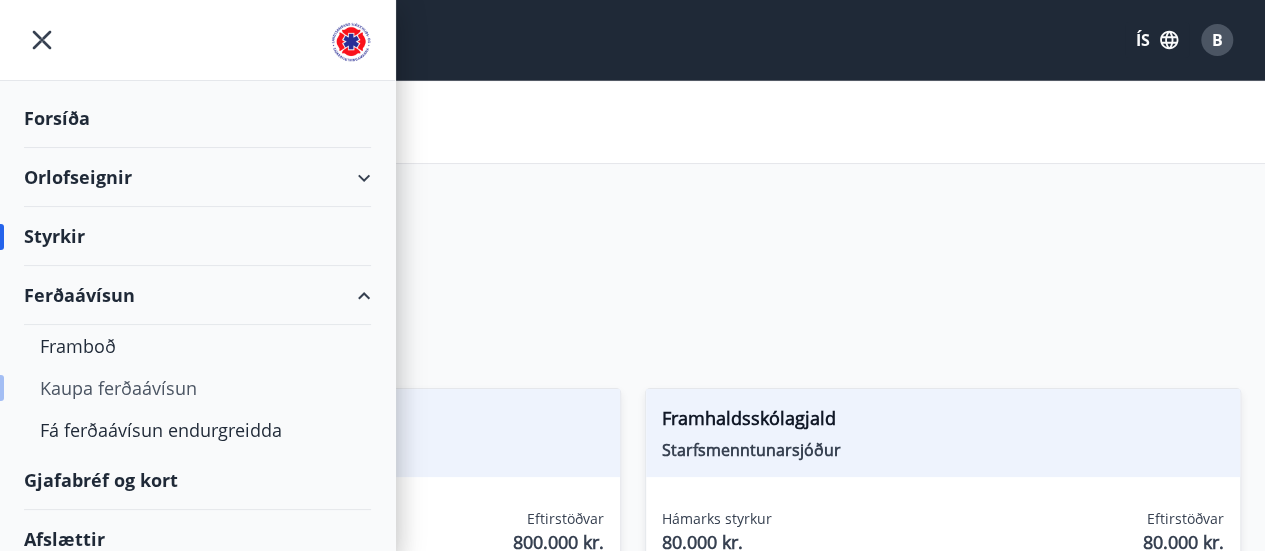 click on "Kaupa ferðaávísun" at bounding box center (197, 388) 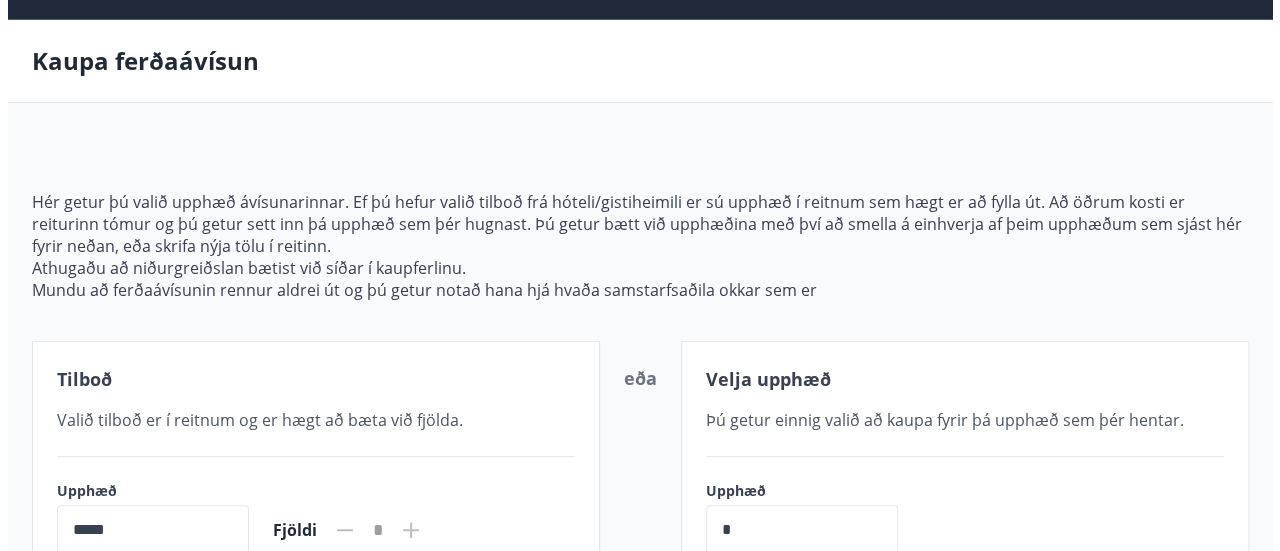 scroll, scrollTop: 0, scrollLeft: 0, axis: both 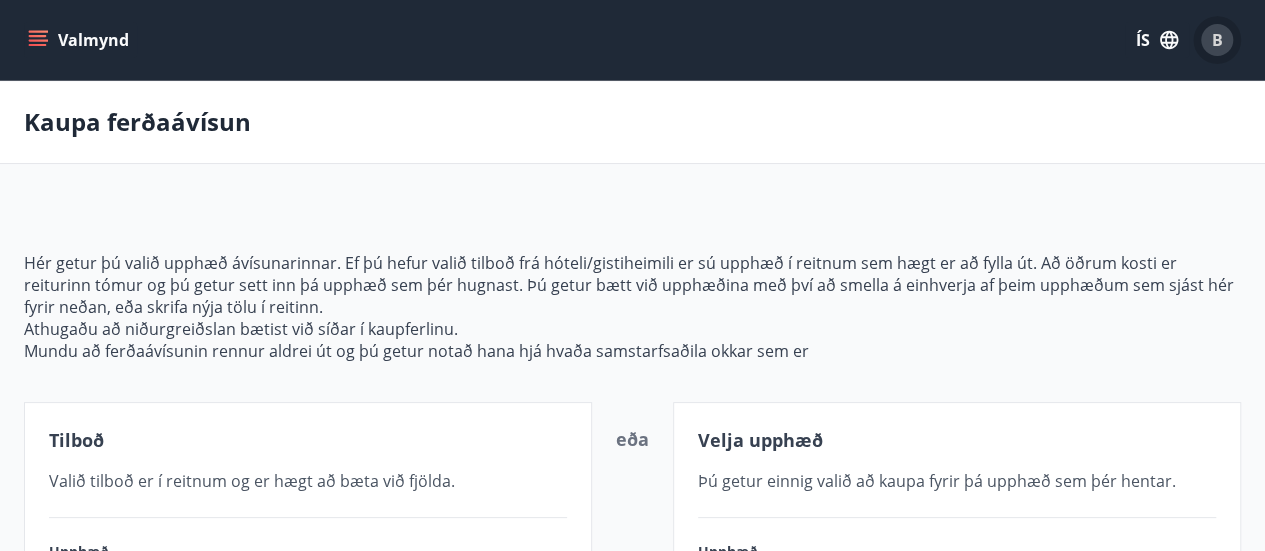 click on "B" at bounding box center (1217, 40) 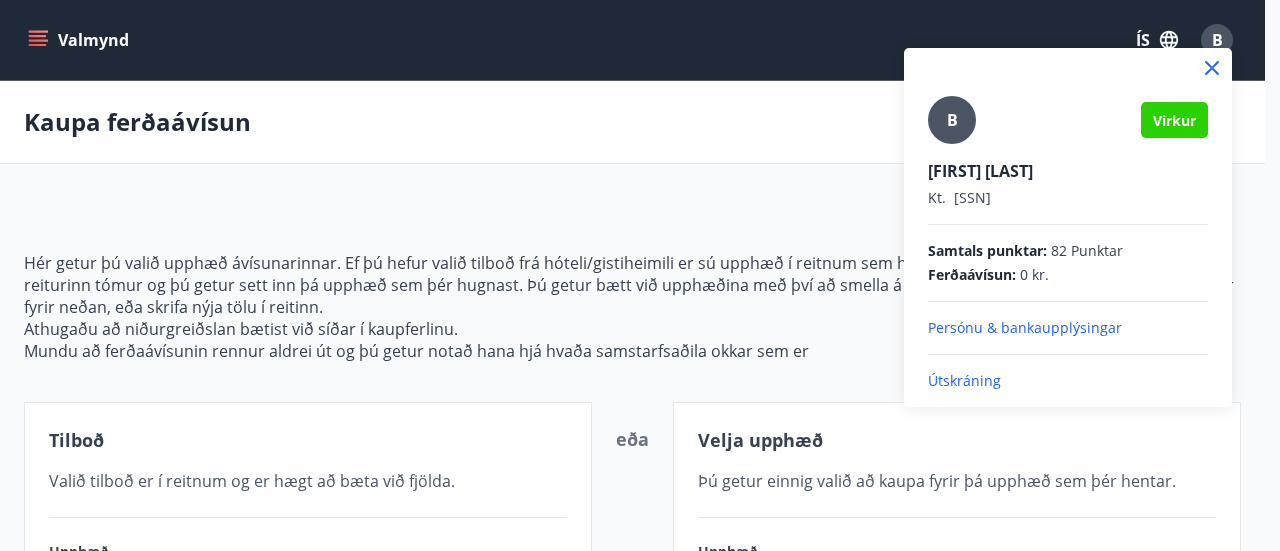 click on "Útskráning" at bounding box center (1068, 381) 